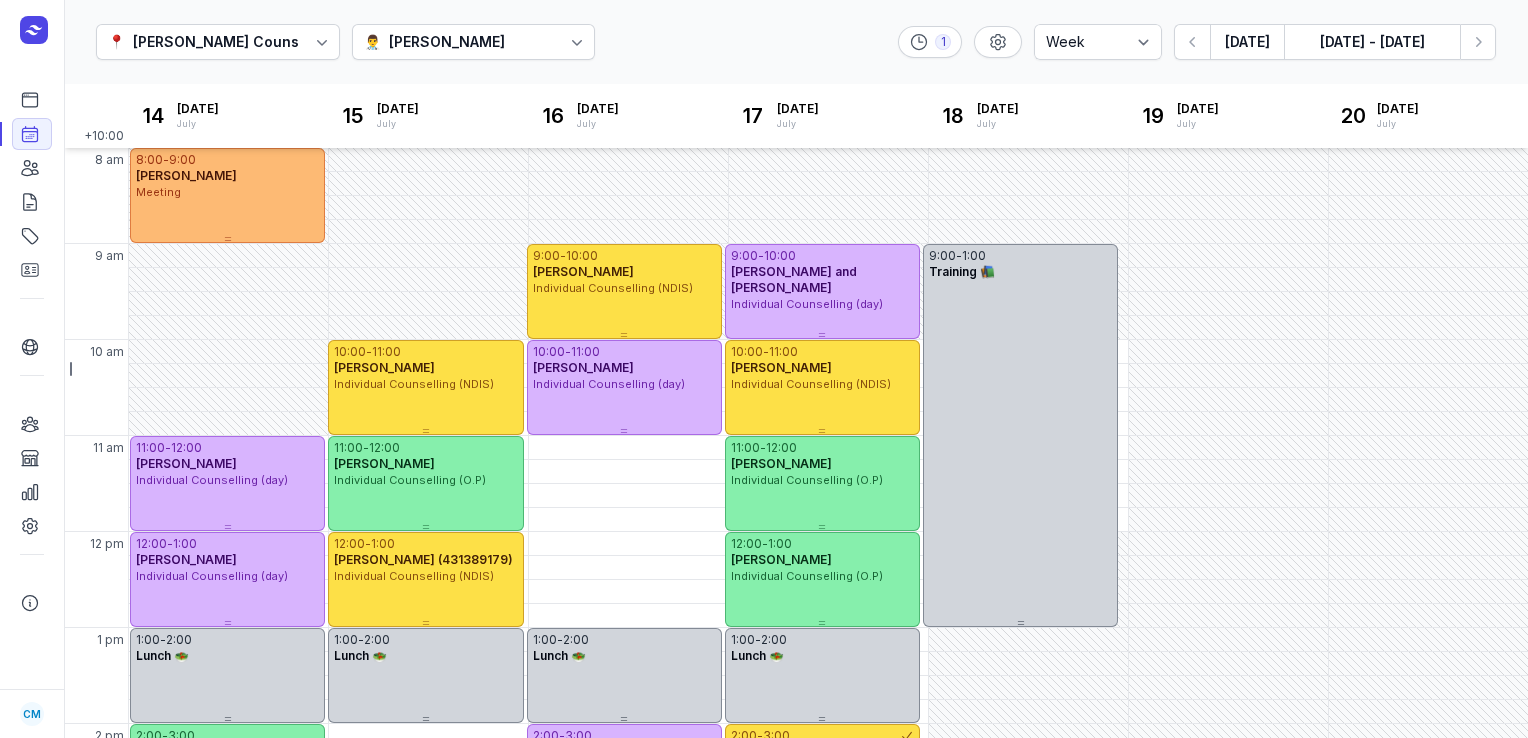 select on "week" 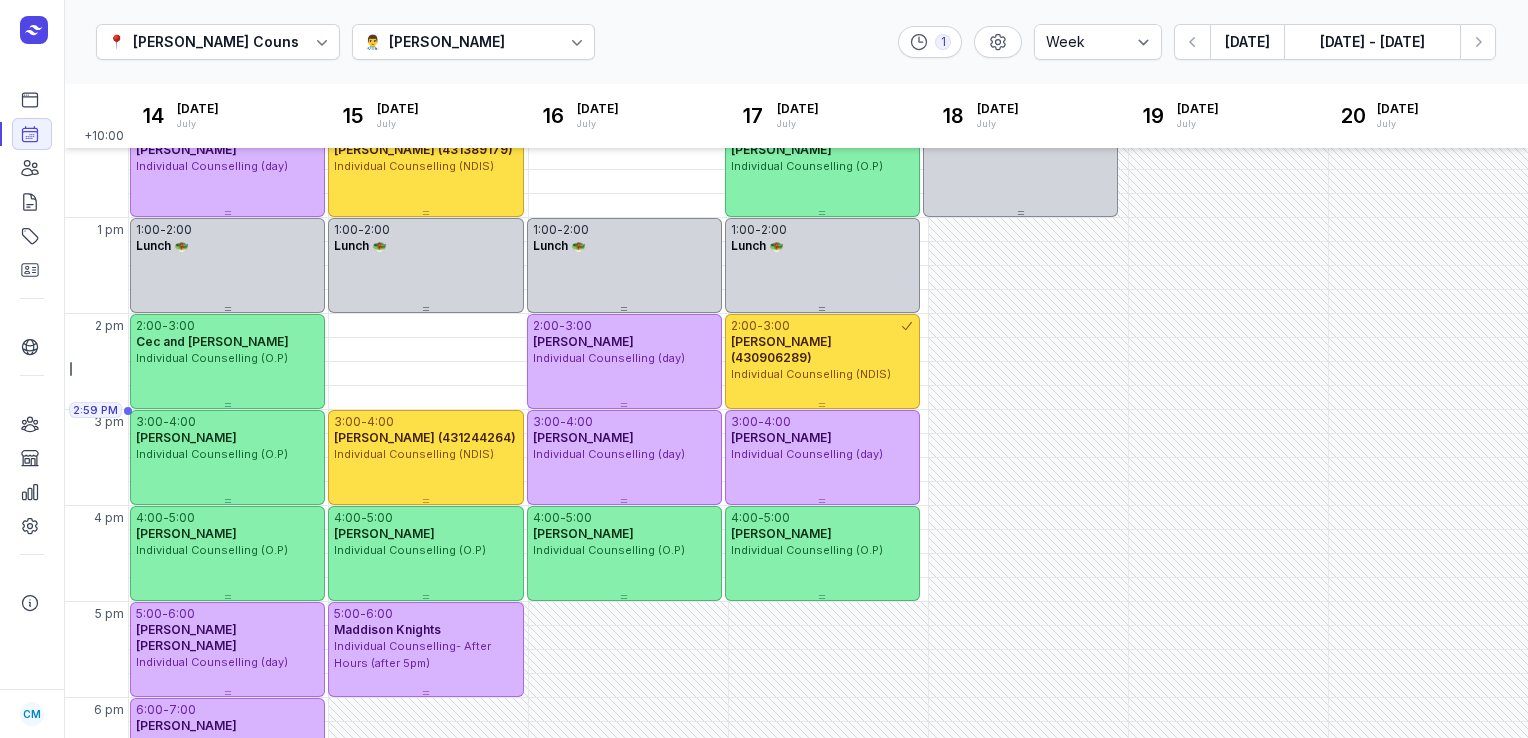 click on "📍 [PERSON_NAME] Counselling 👨‍⚕️ [PERSON_NAME] 1 Day 3 days Work week Week  [DATE]  [DATE] - [DATE] Next week" 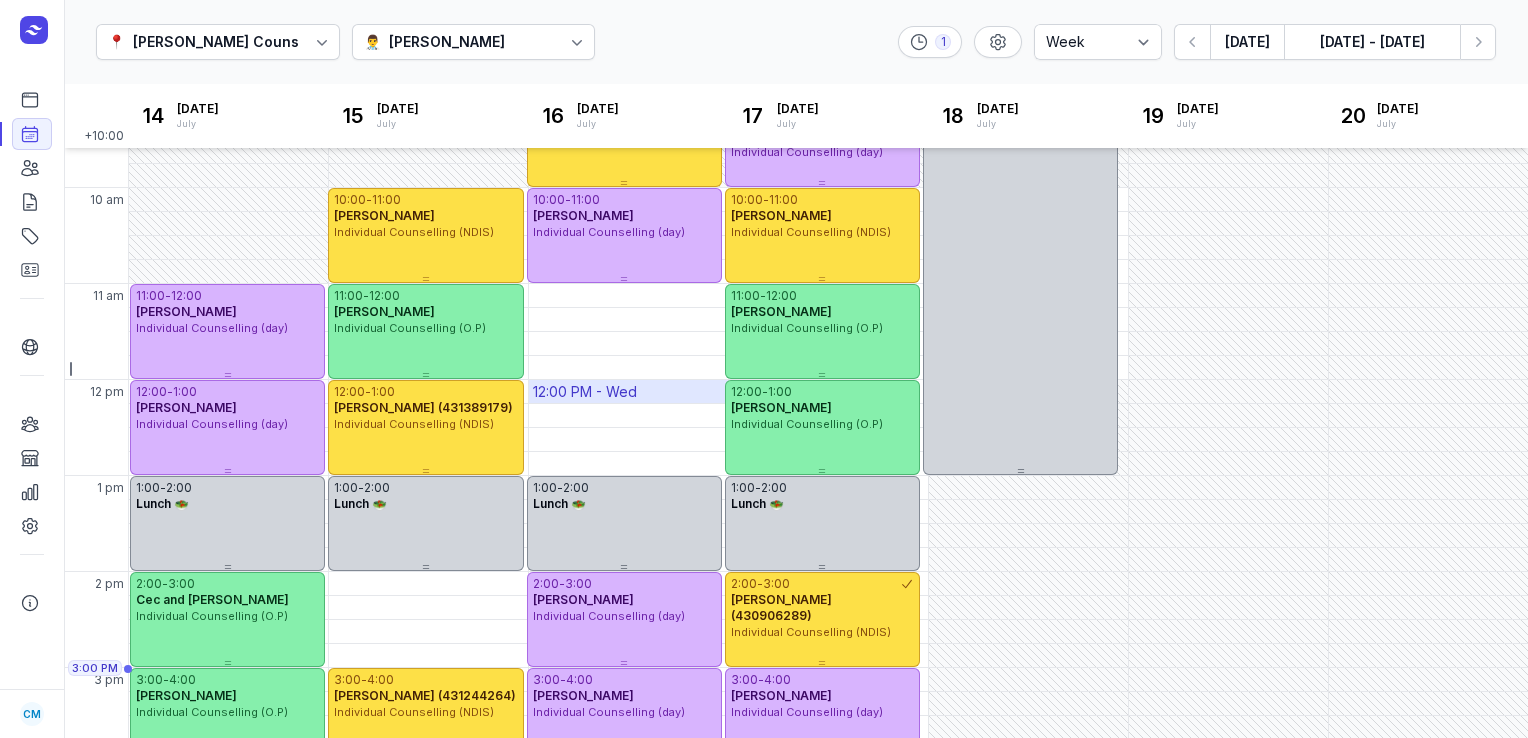 scroll, scrollTop: 151, scrollLeft: 0, axis: vertical 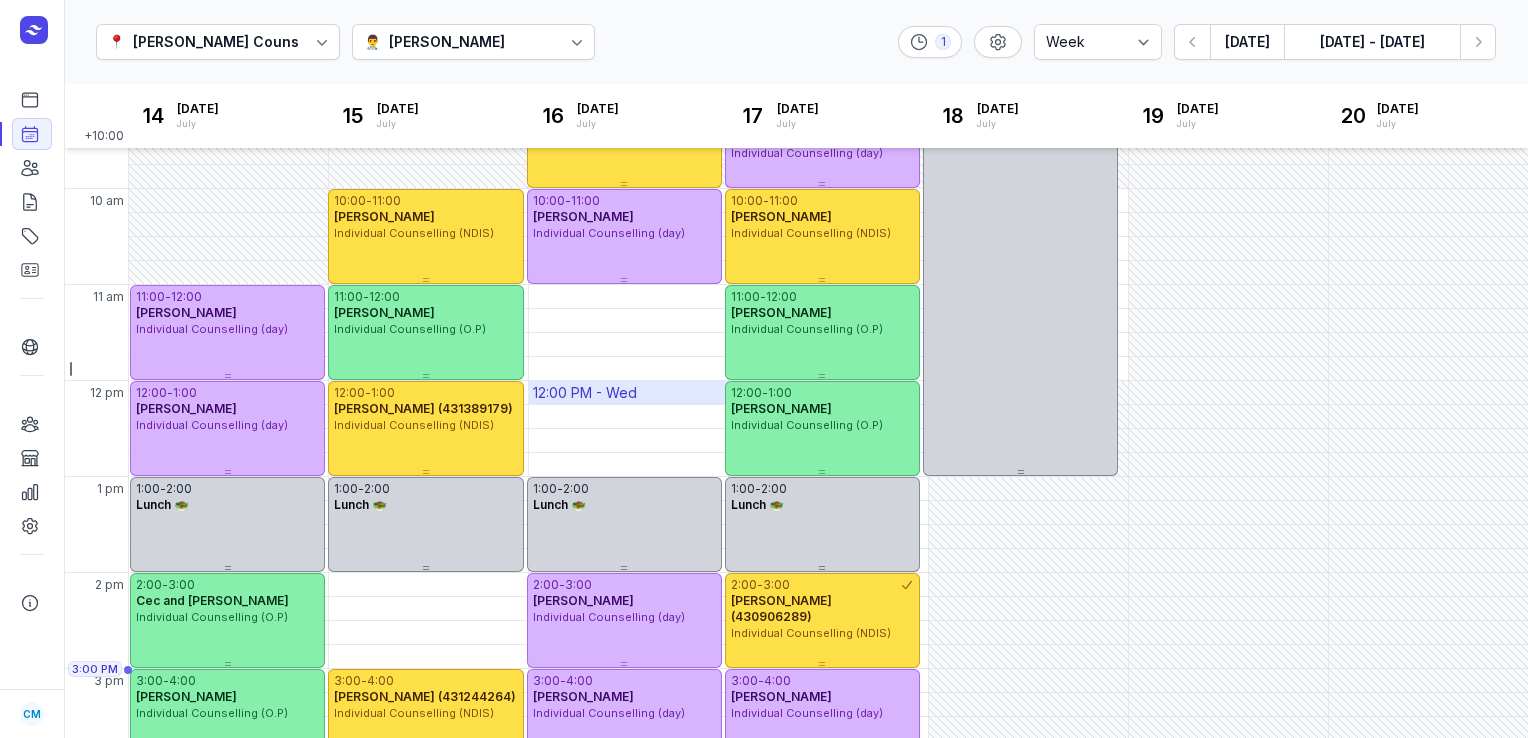 click on "12:00 PM - Wed" at bounding box center (585, 393) 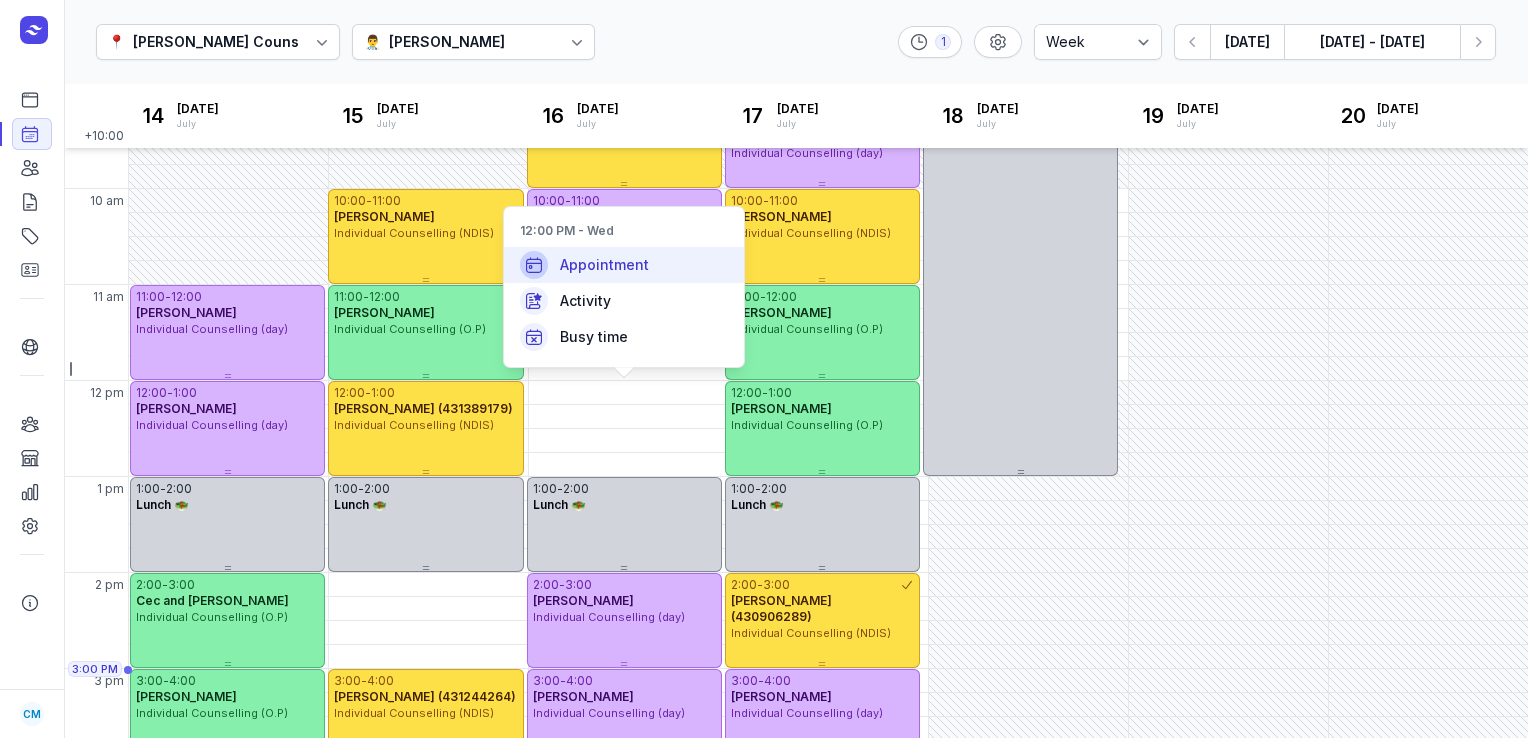 click on "Appointment" at bounding box center (604, 265) 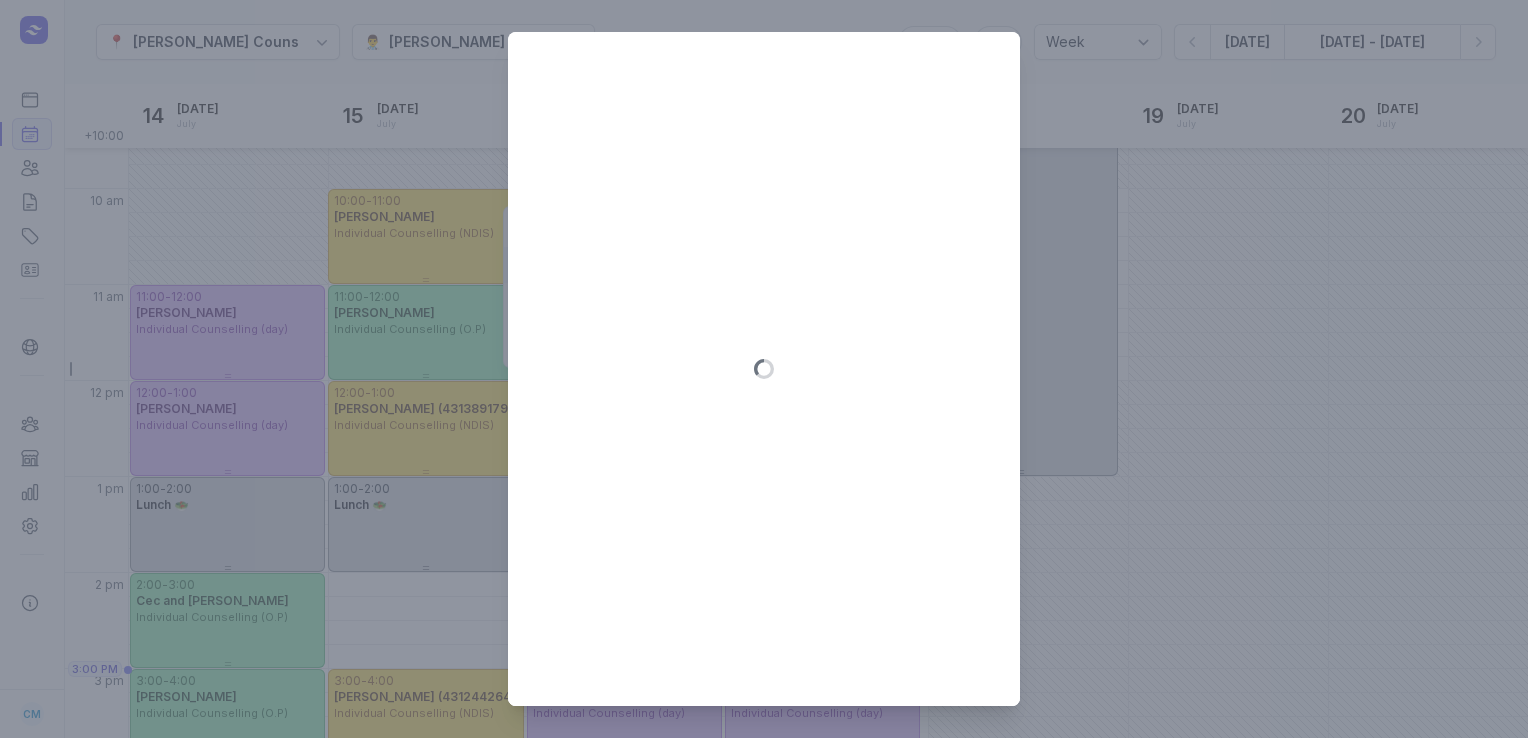 type on "[DATE]" 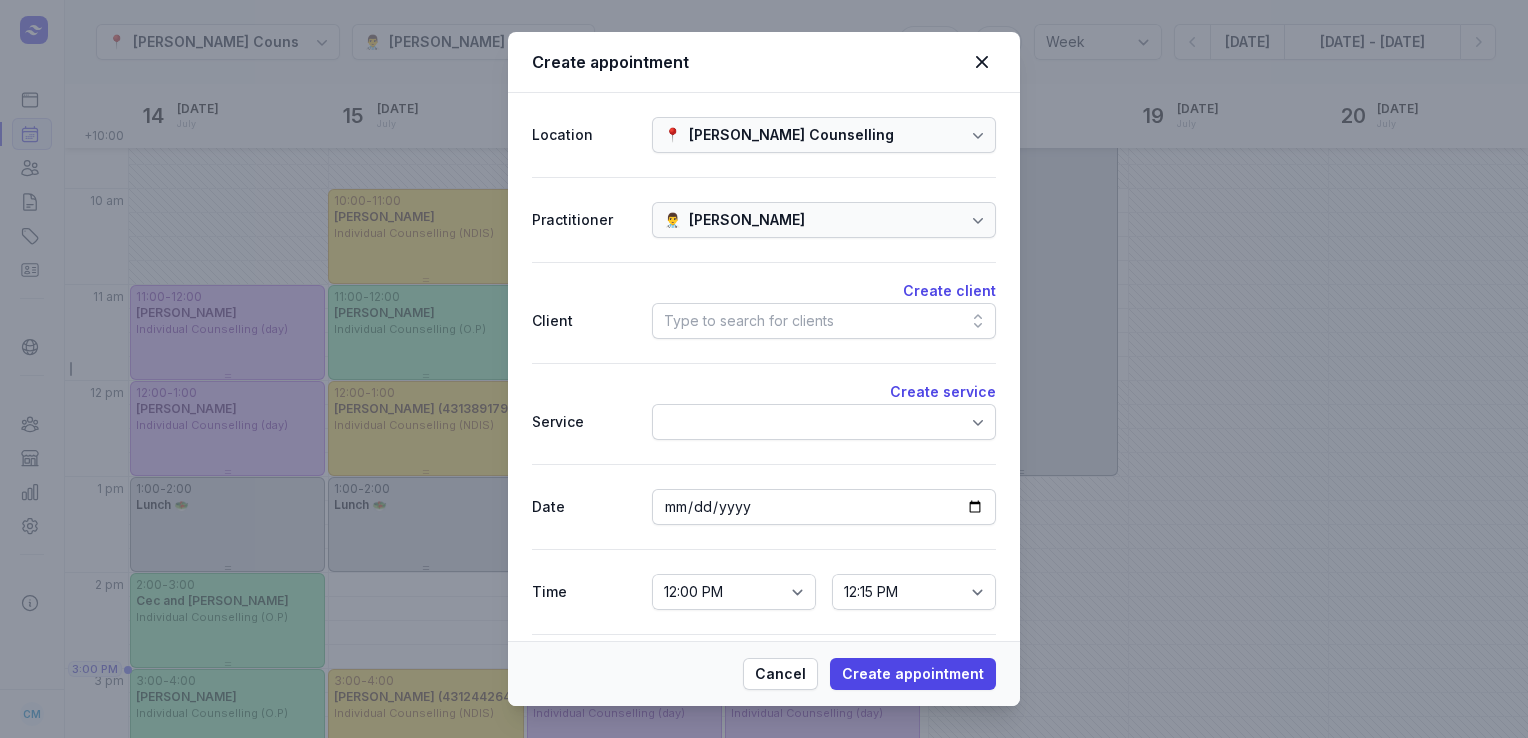 click on "Type to search for clients" 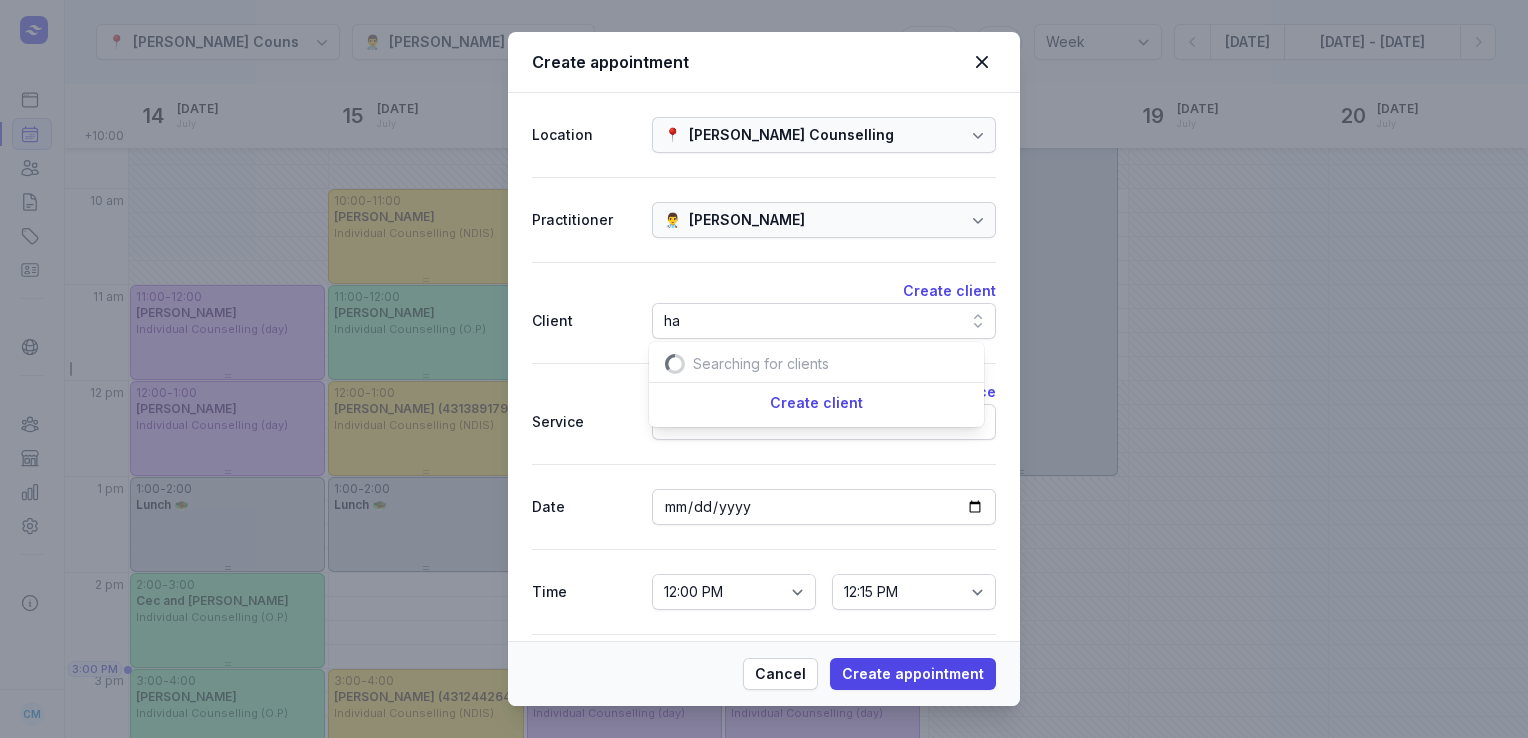 scroll, scrollTop: 0, scrollLeft: 29, axis: horizontal 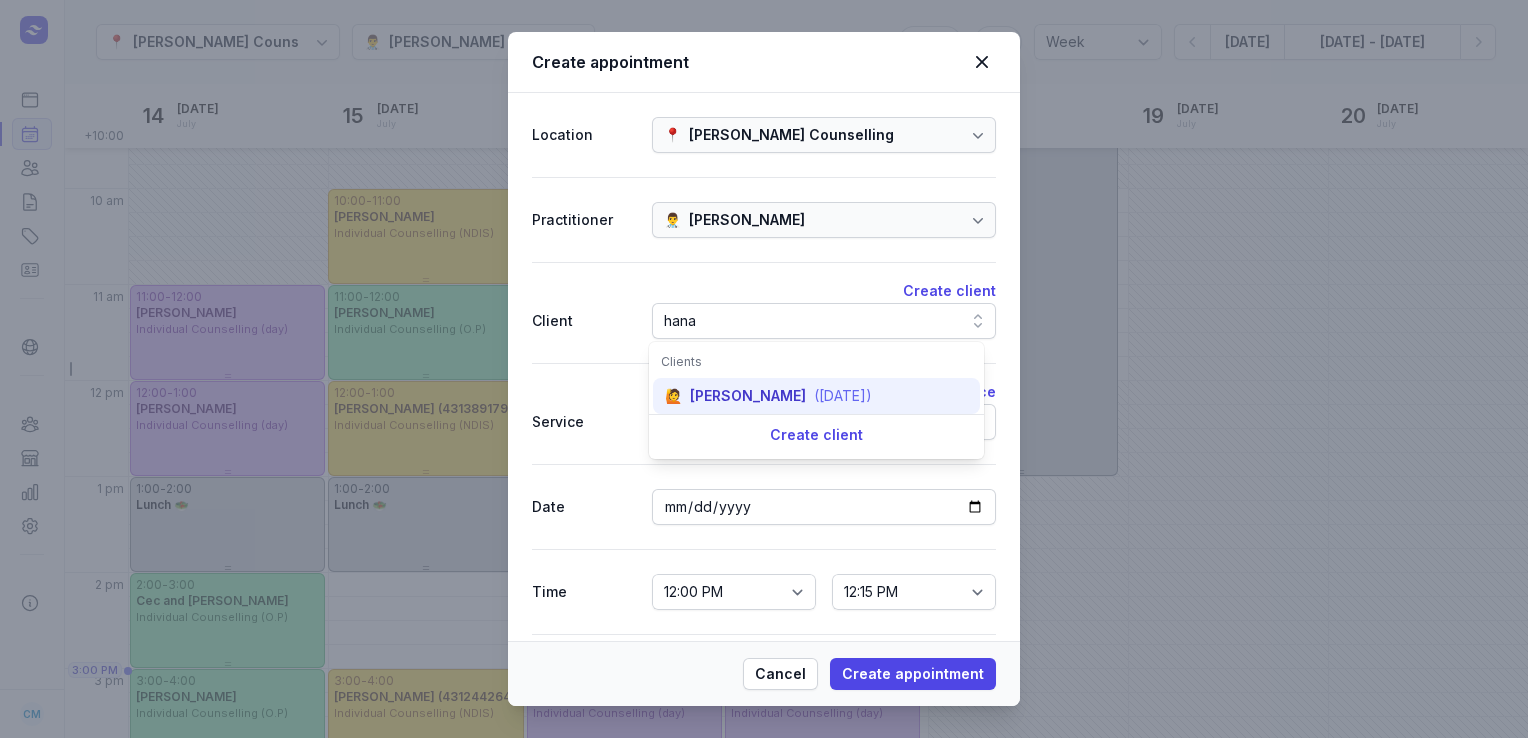 type on "hana" 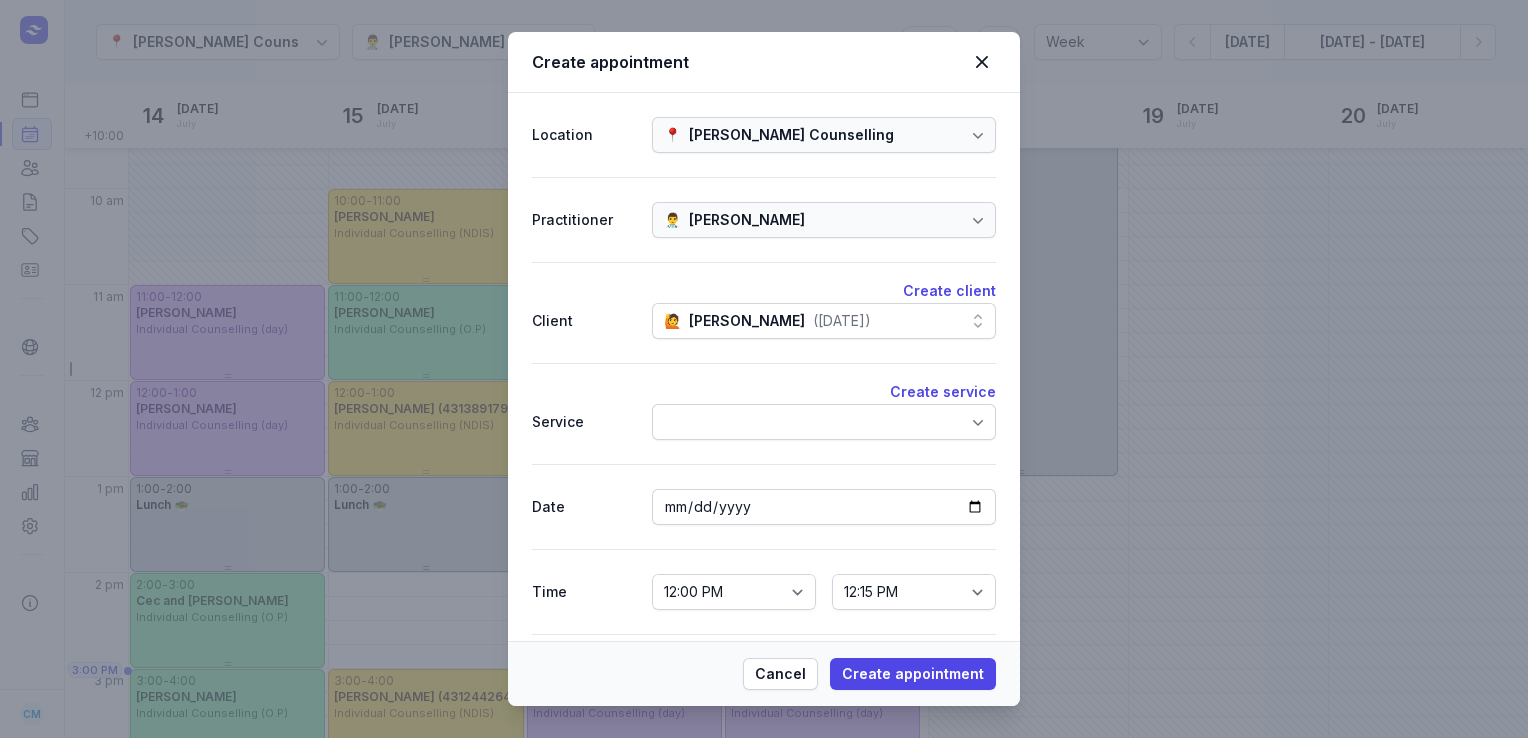 click at bounding box center [824, 422] 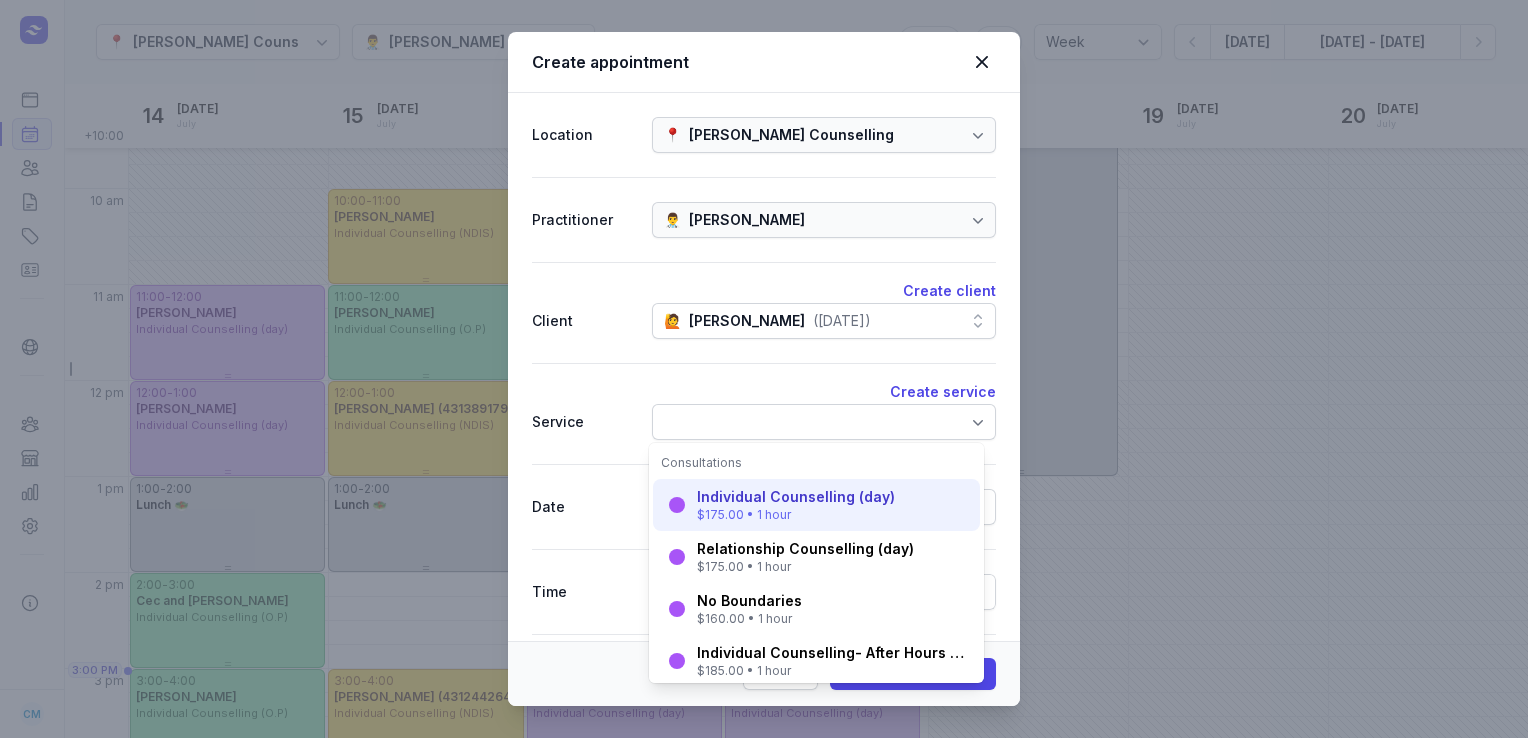 click on "$175.00 • 1 hour" at bounding box center [796, 515] 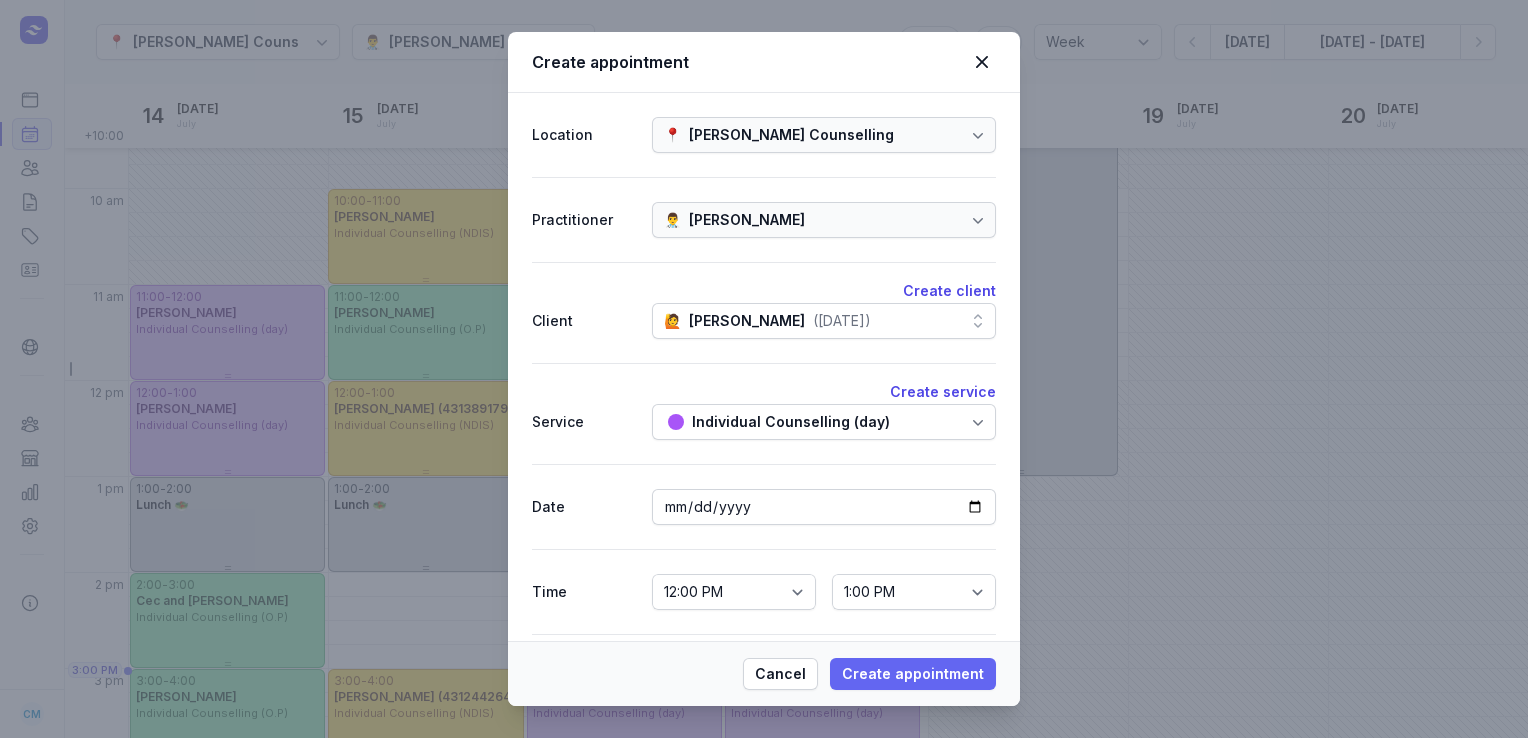 click on "Create appointment" at bounding box center [913, 674] 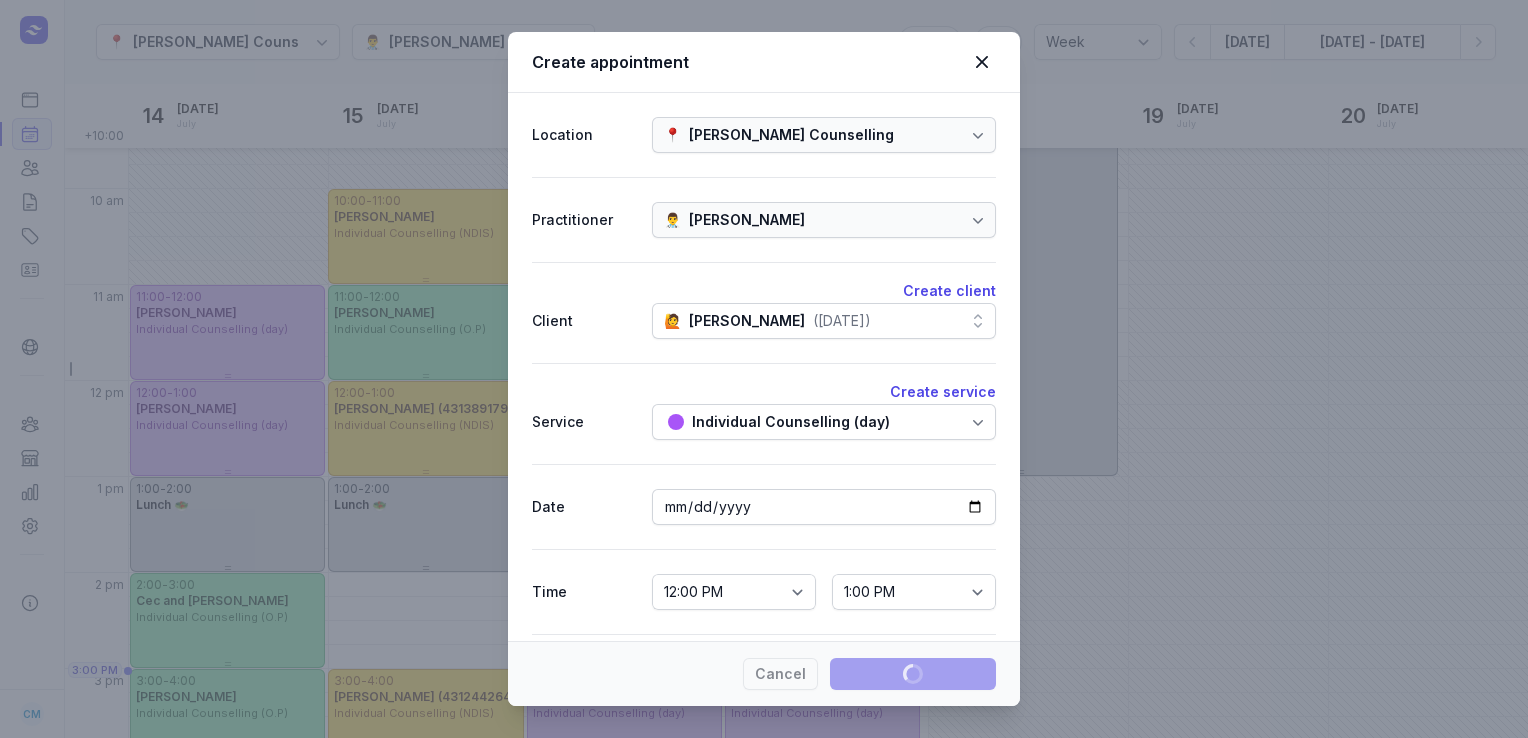 type 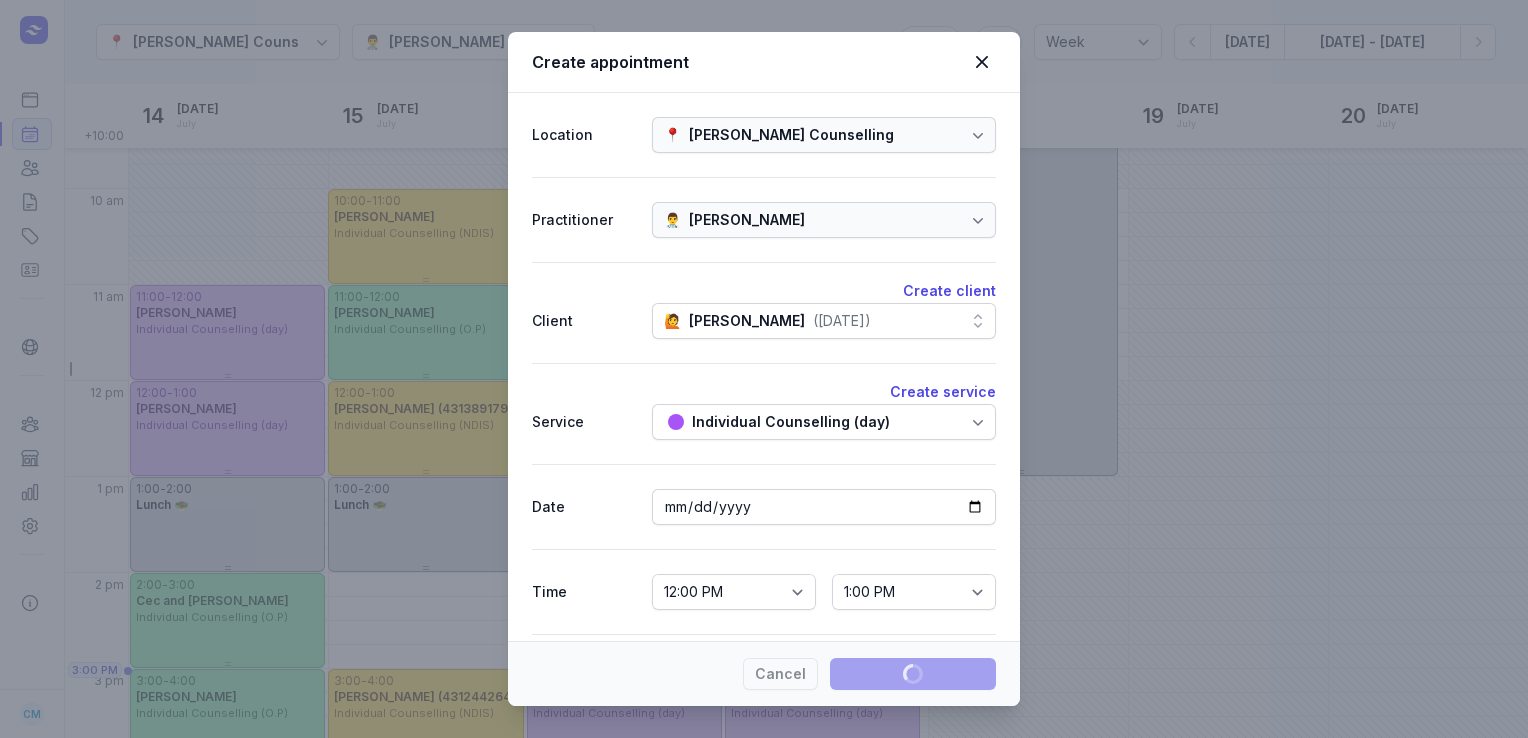 select 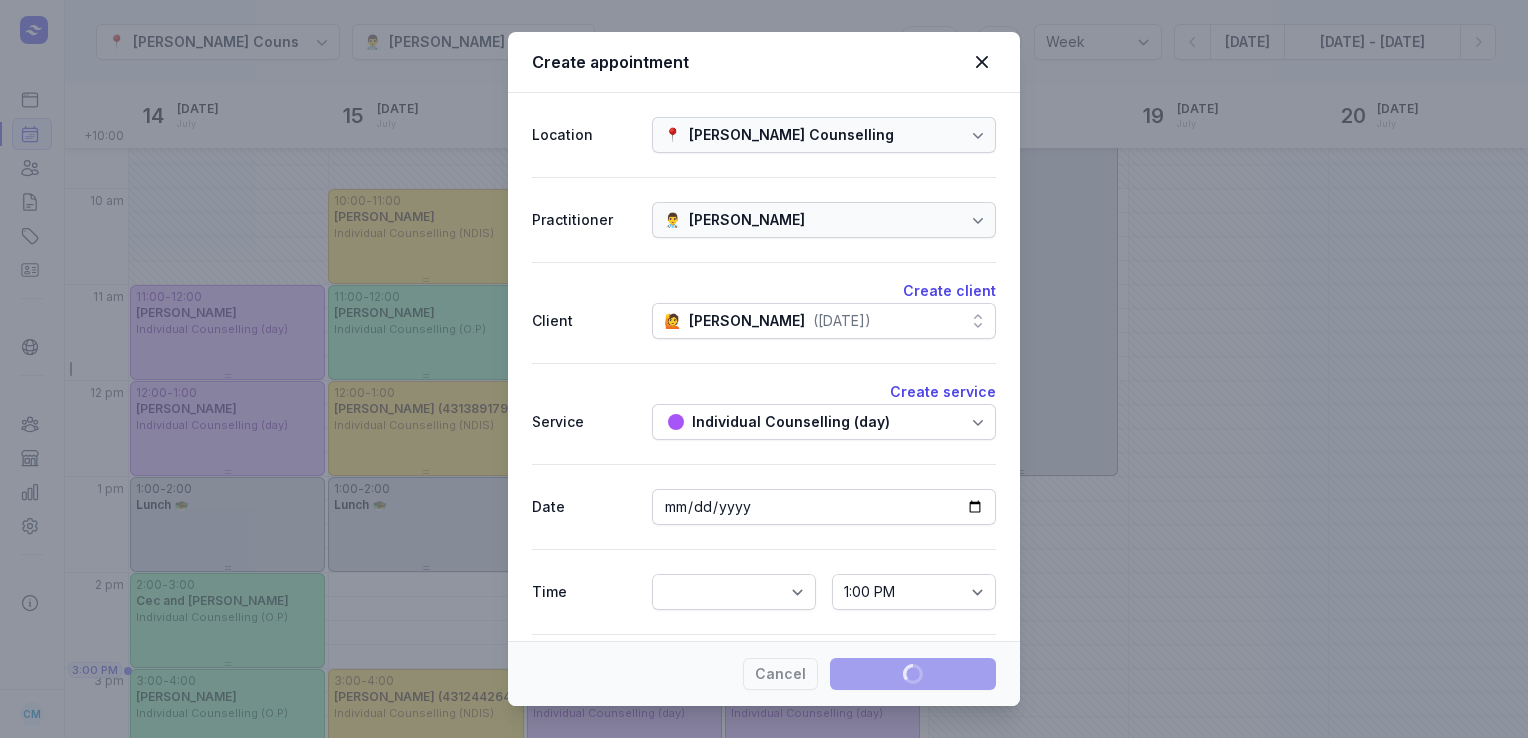 select 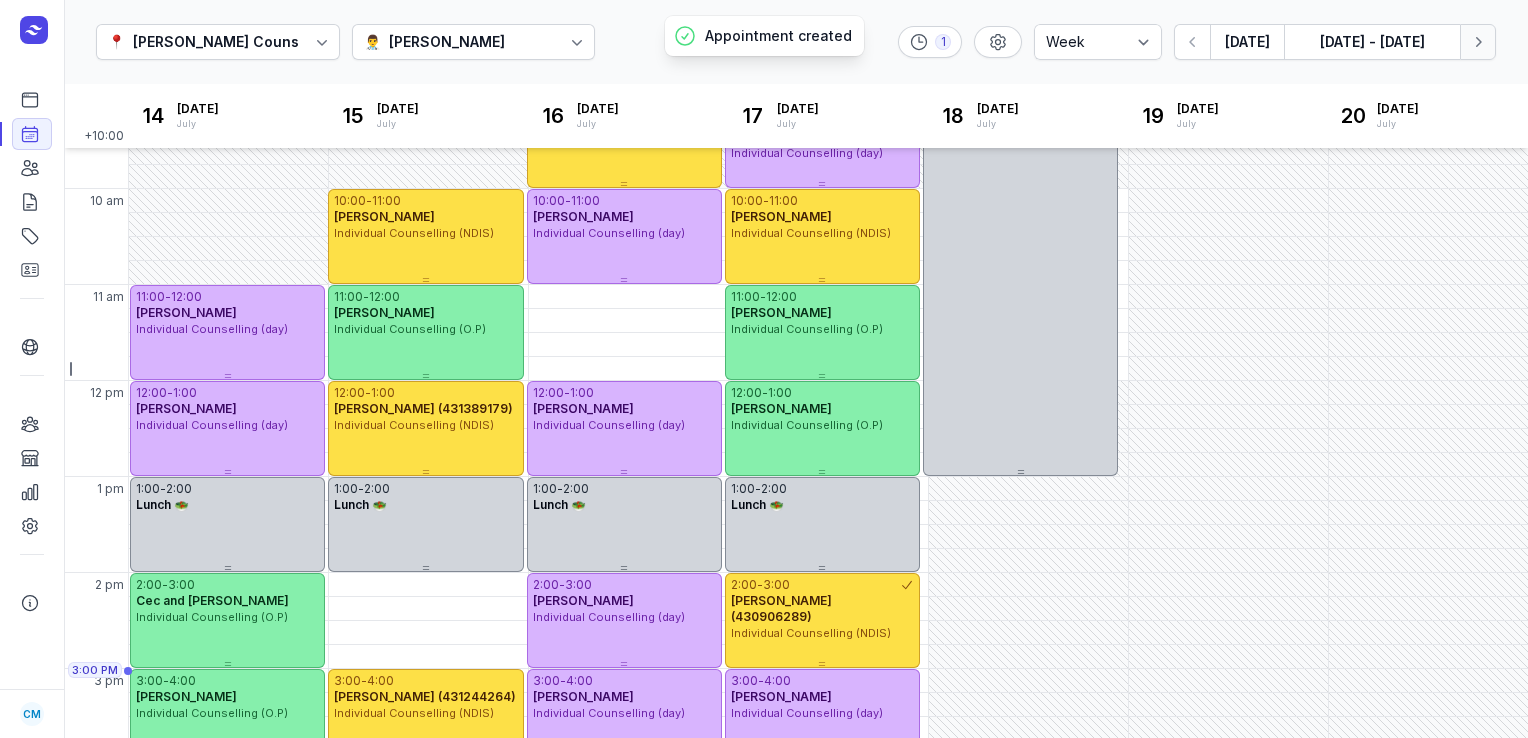 click 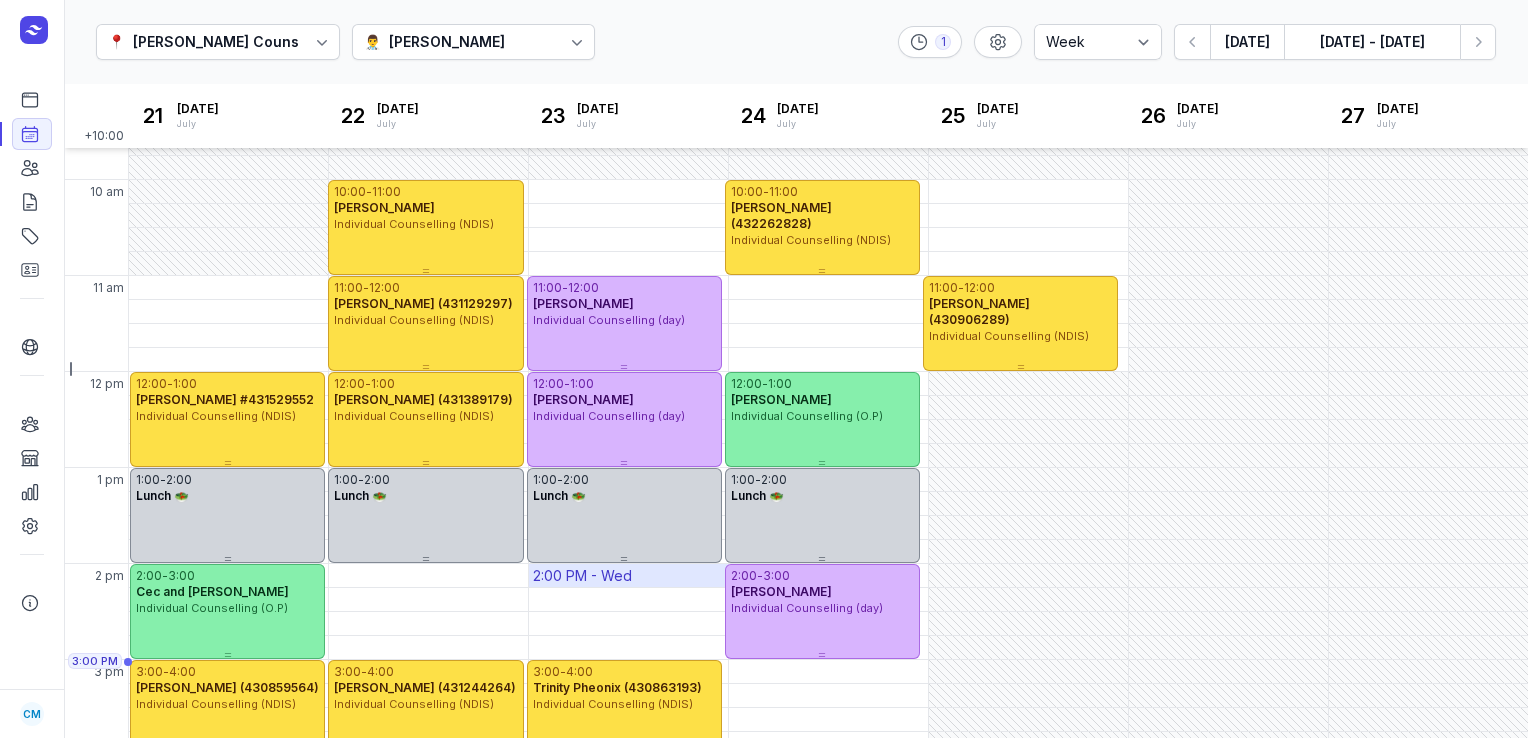 scroll, scrollTop: 0, scrollLeft: 0, axis: both 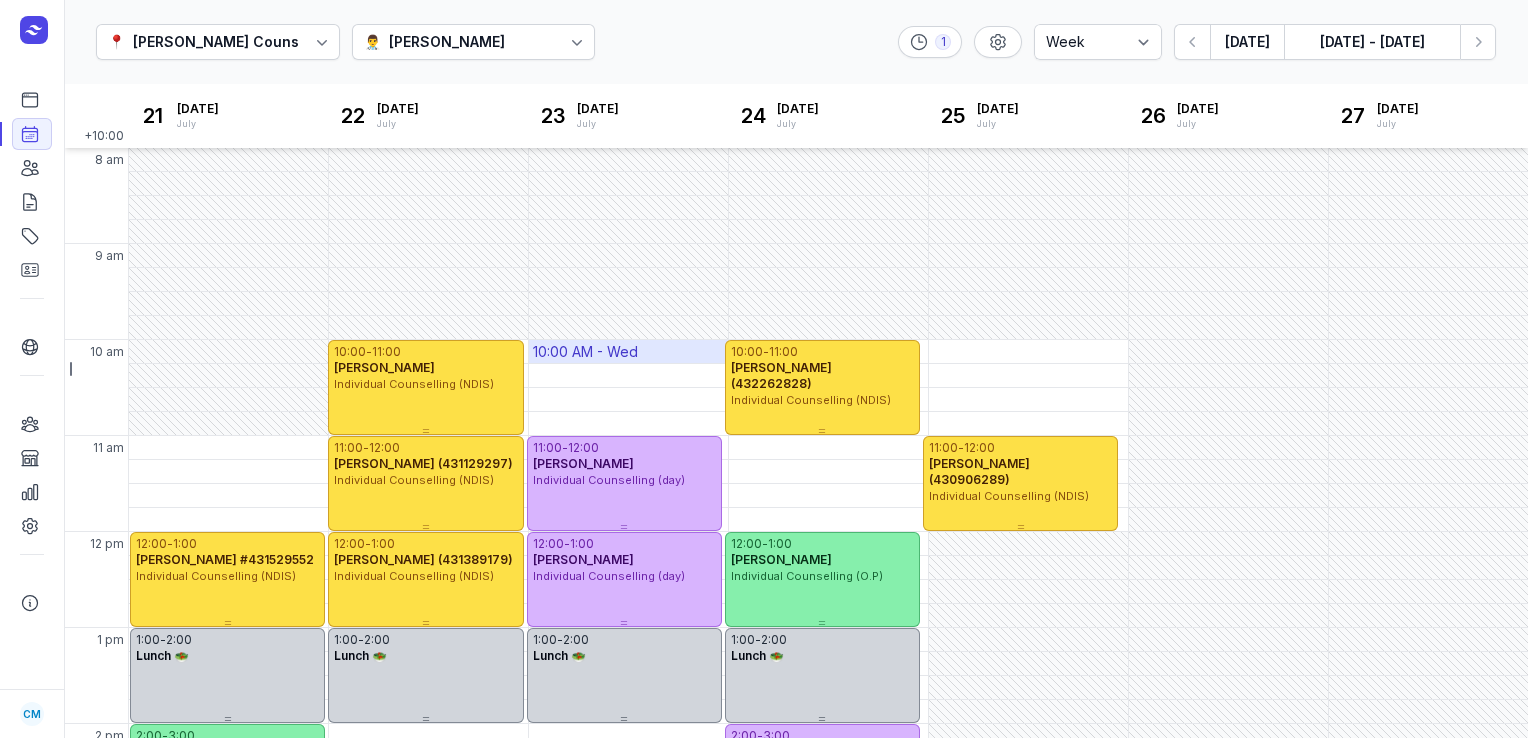 click on "10:00 AM - Wed" at bounding box center (585, 352) 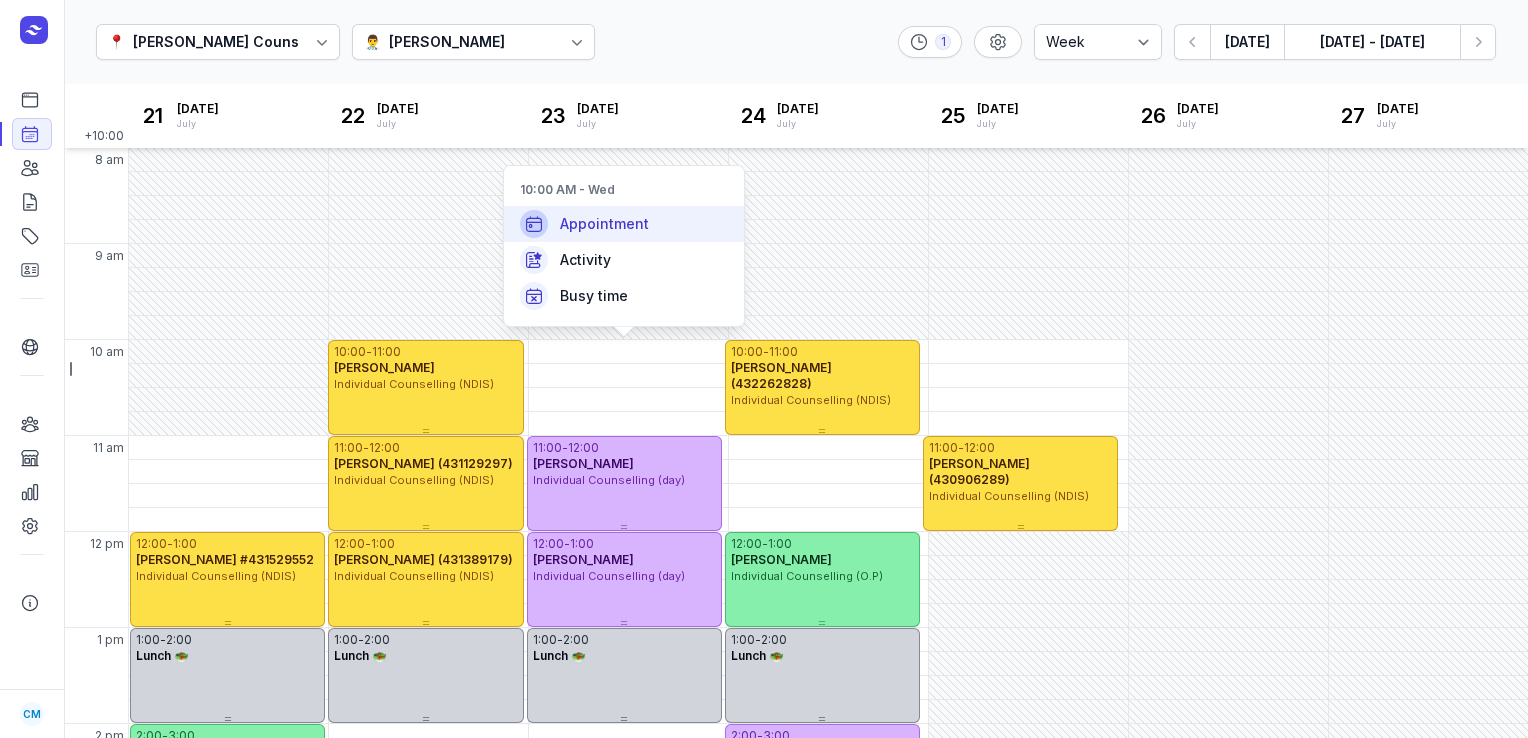 click on "Appointment" at bounding box center [604, 224] 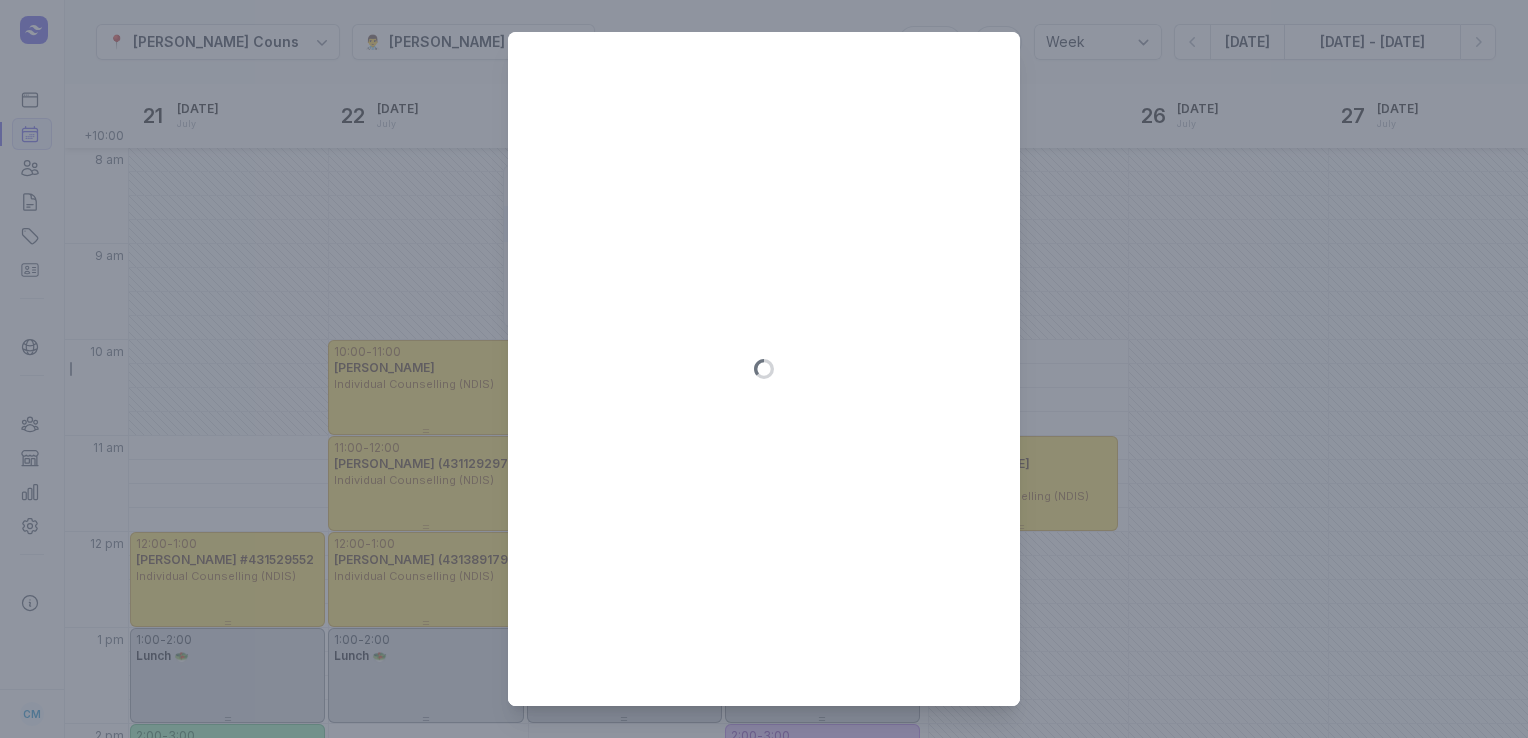 type on "[DATE]" 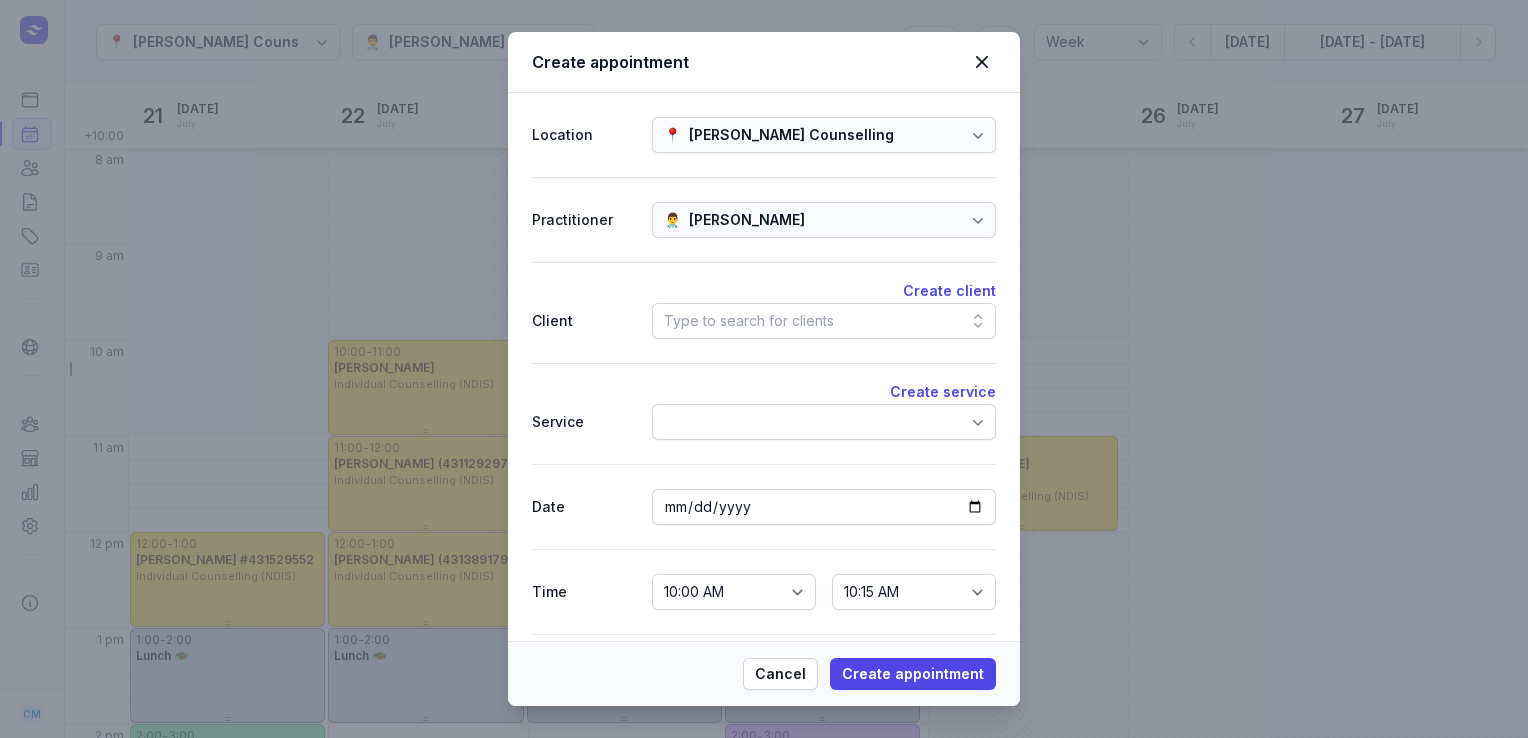 click on "Type to search for clients" 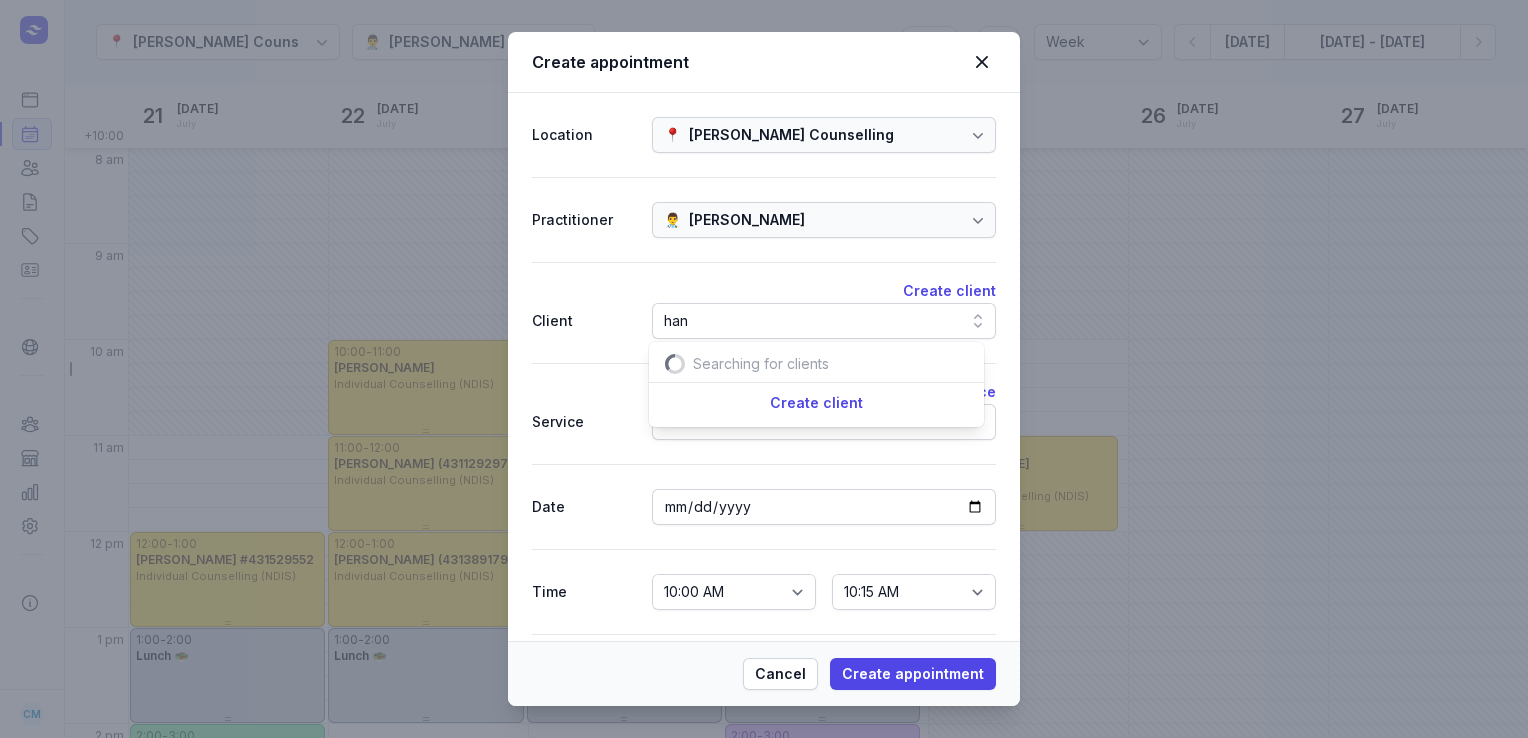 scroll, scrollTop: 0, scrollLeft: 29, axis: horizontal 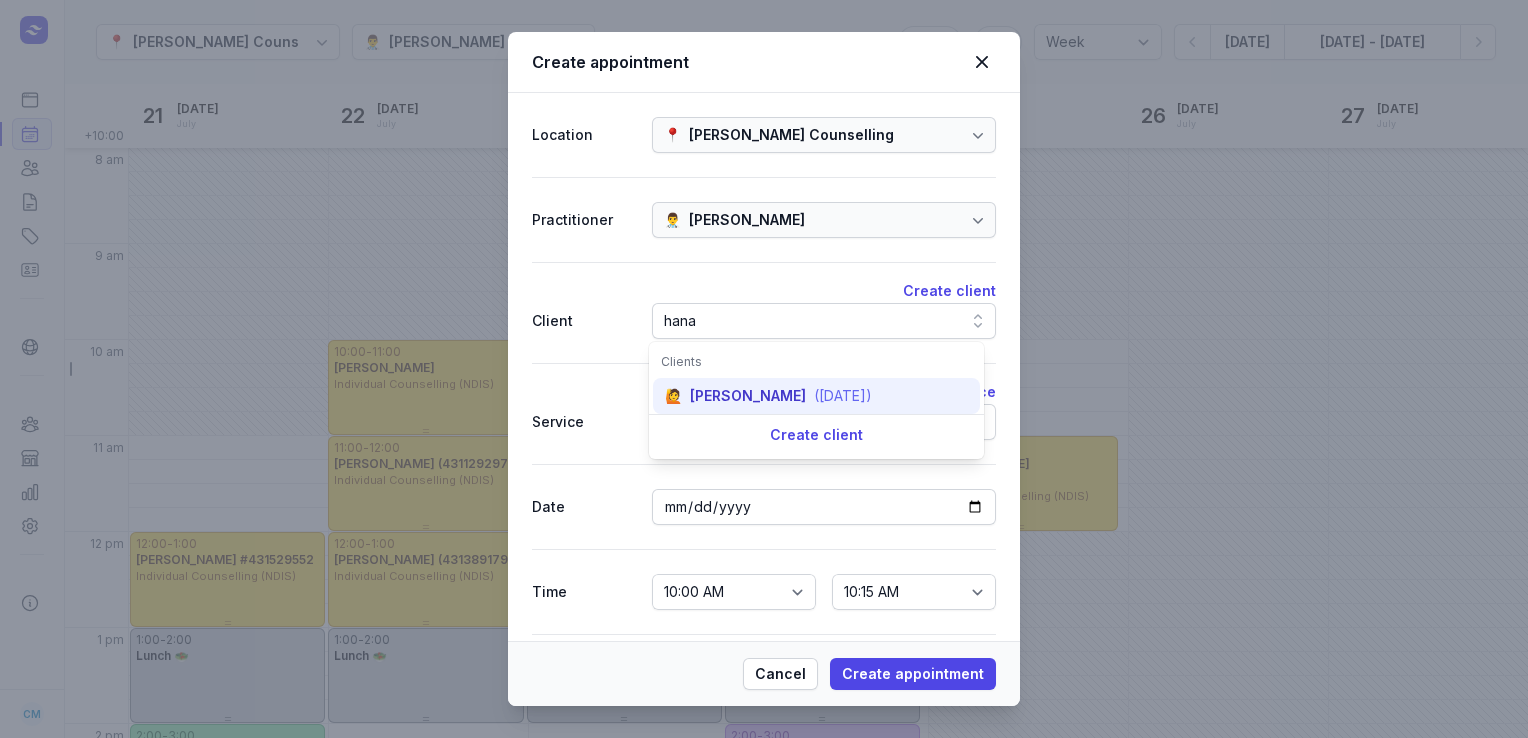 type on "hana" 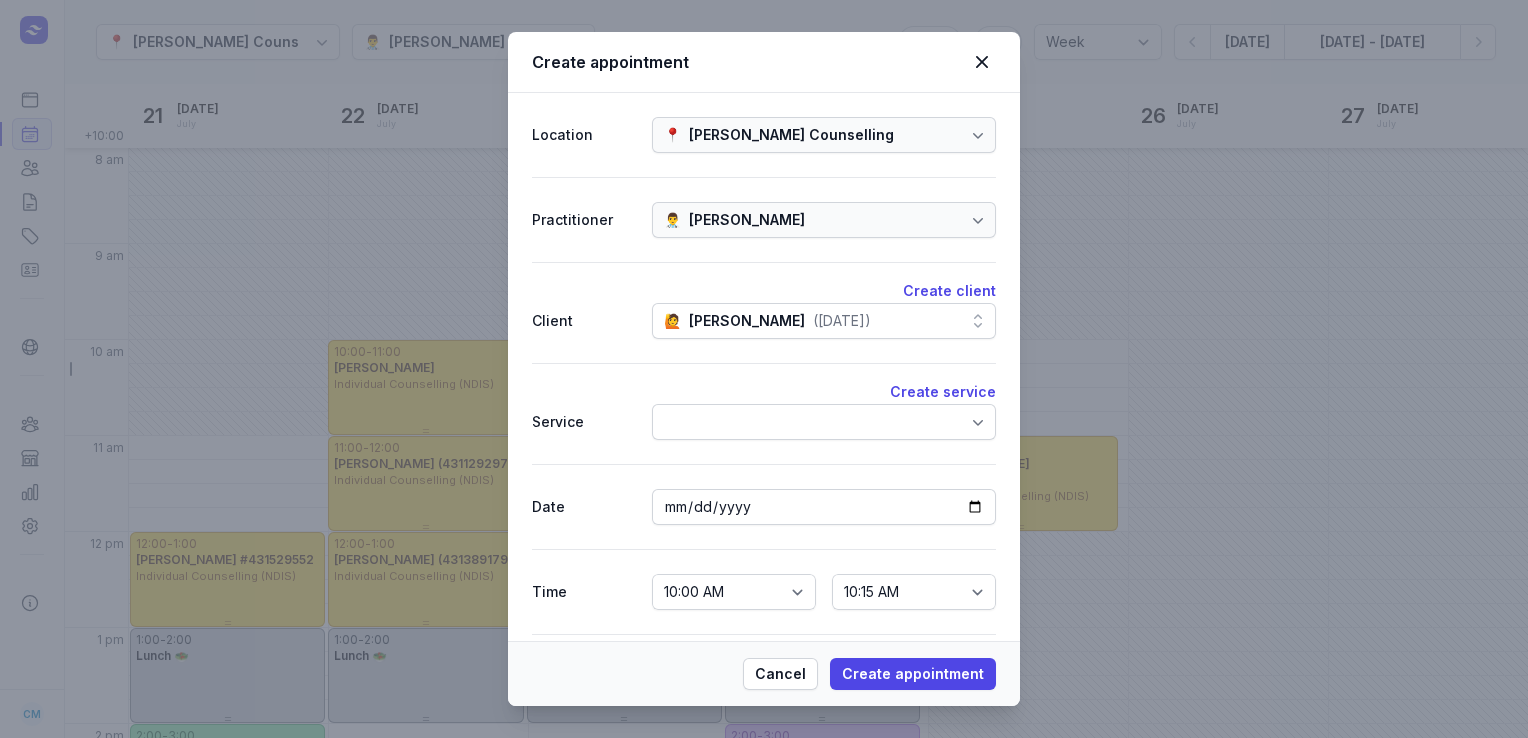 click at bounding box center (824, 422) 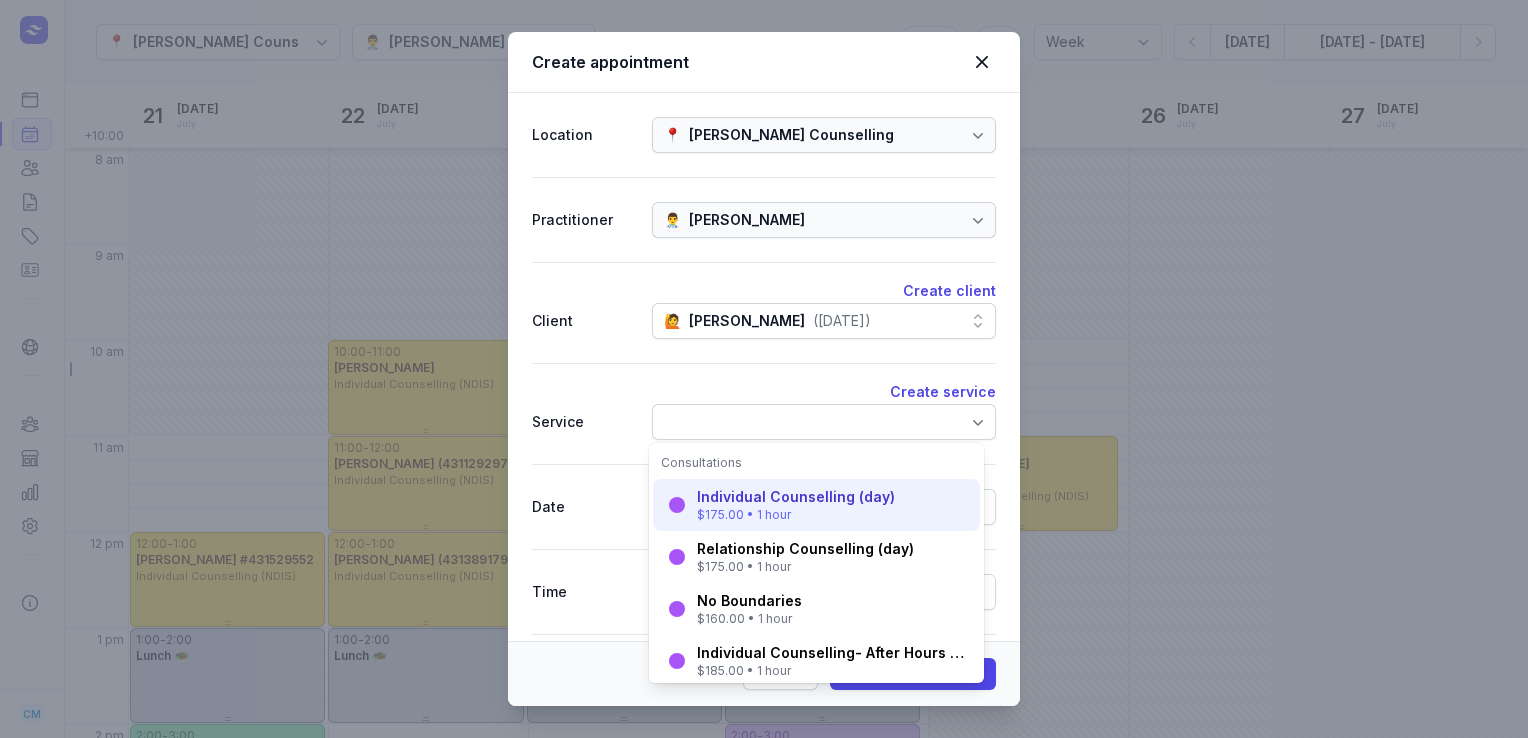 click on "Individual Counselling (day)" at bounding box center (796, 497) 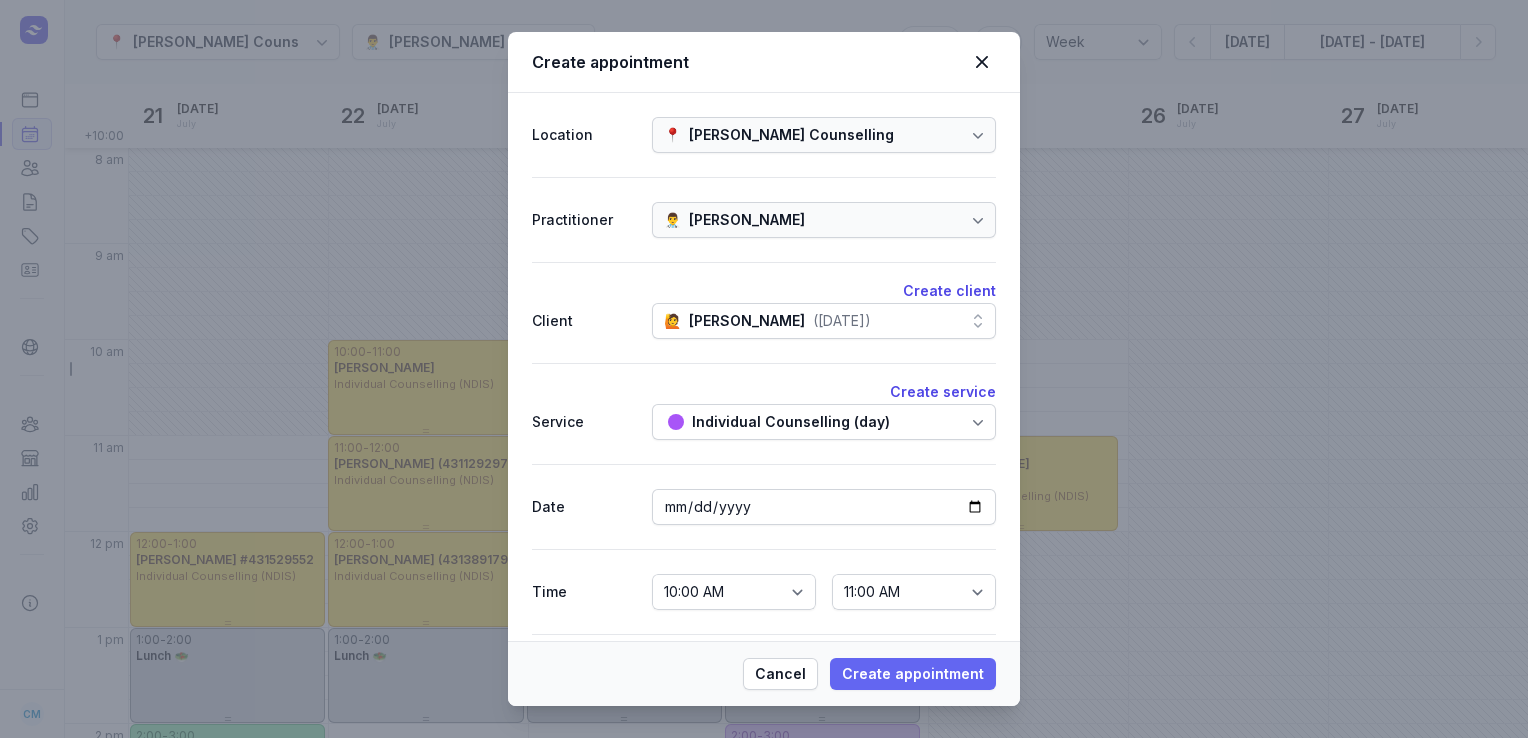 click on "Create appointment" 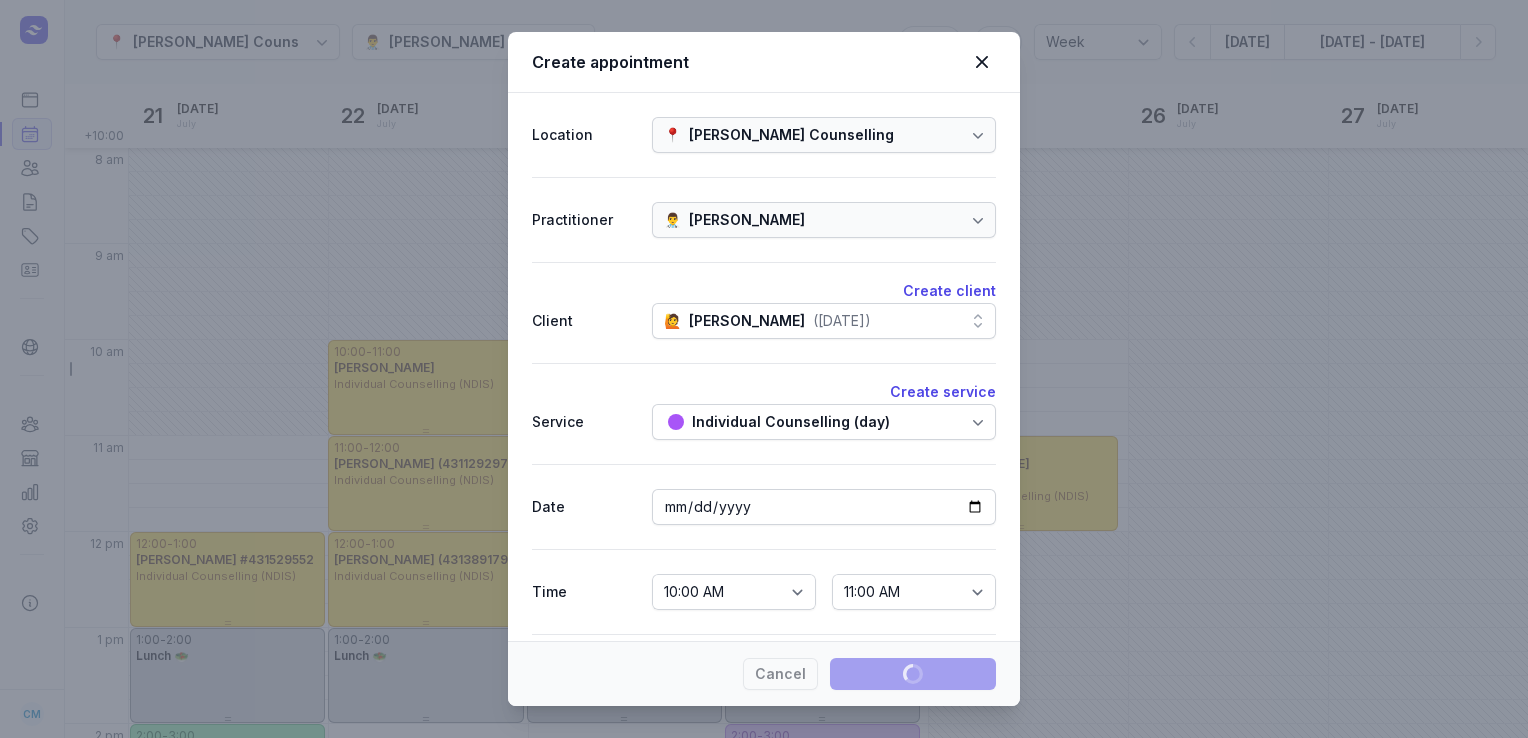 type 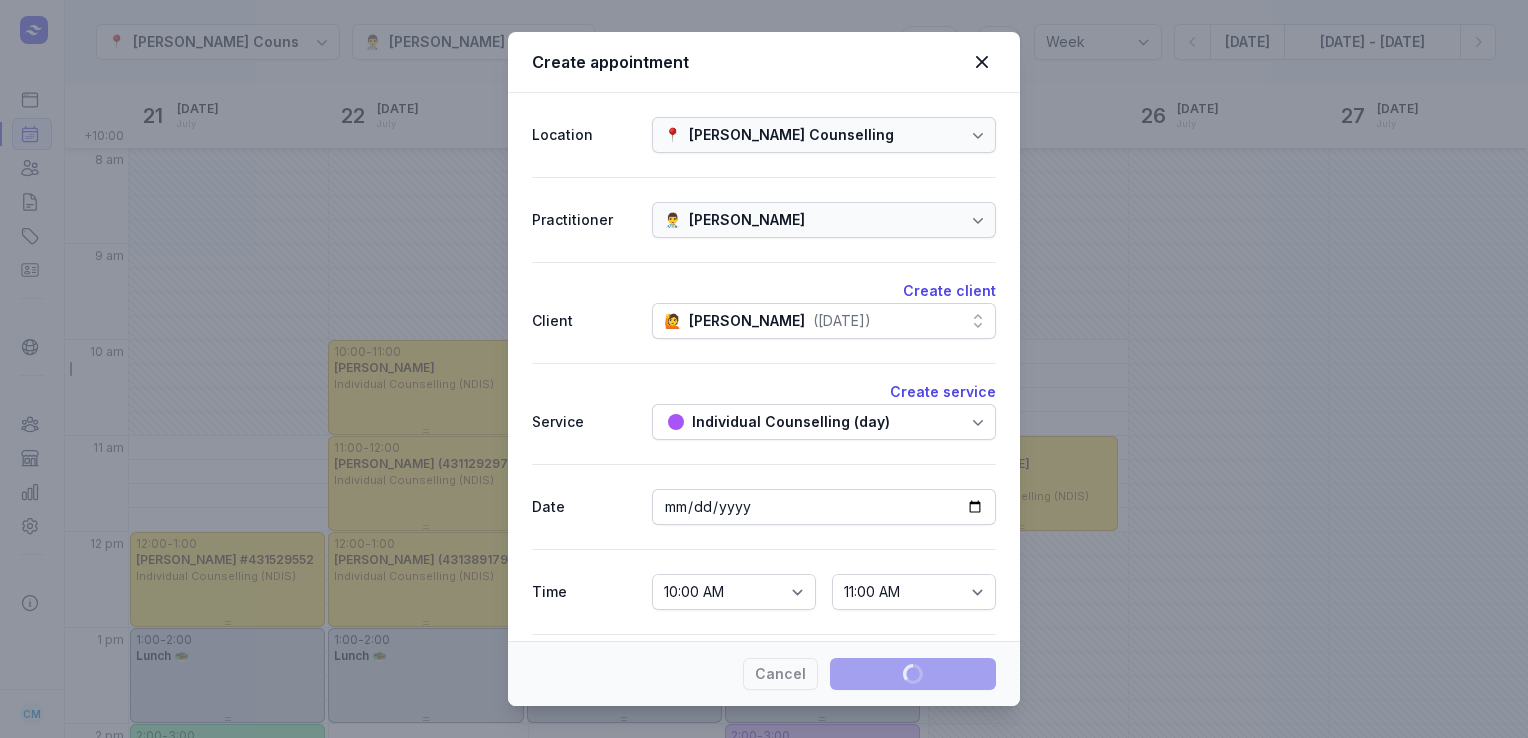 select 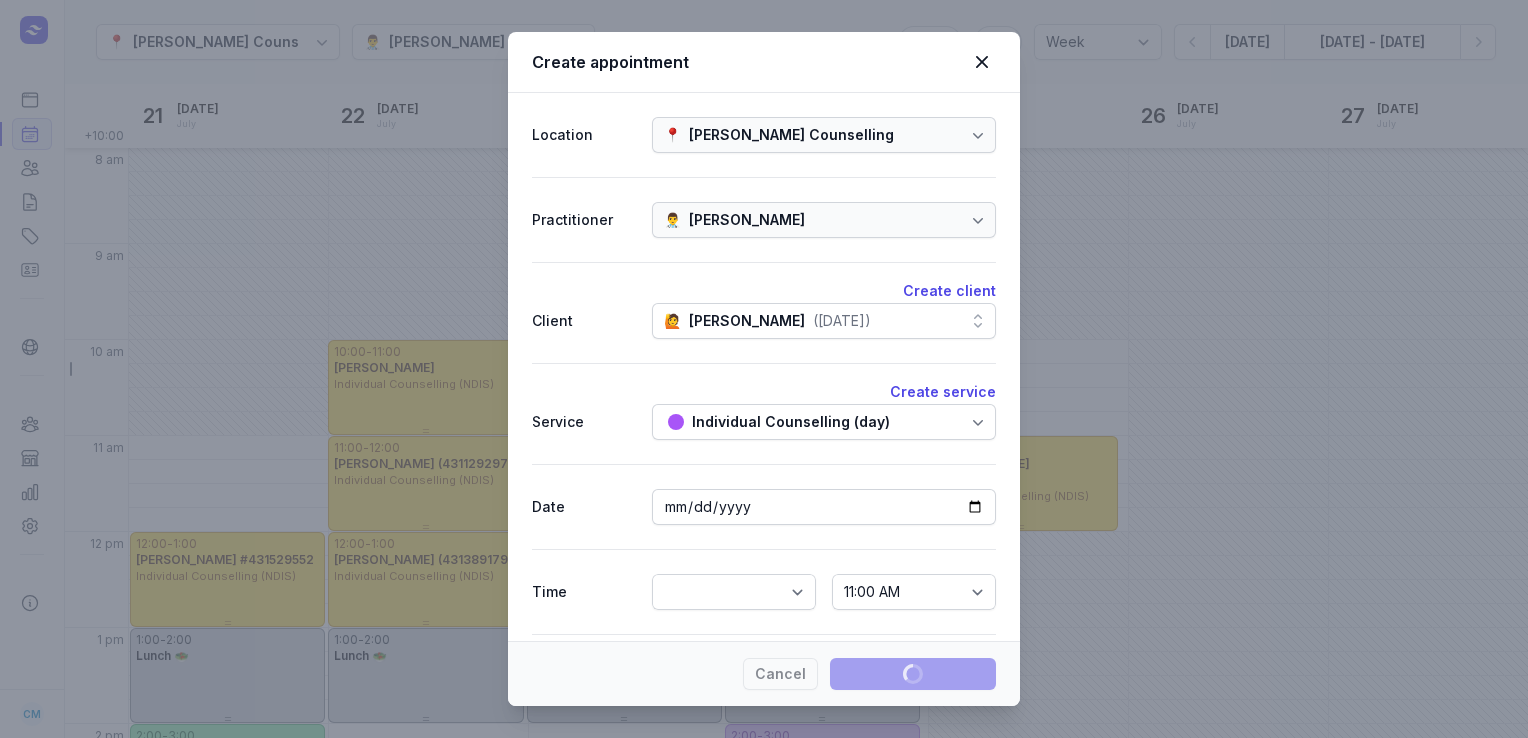 select 